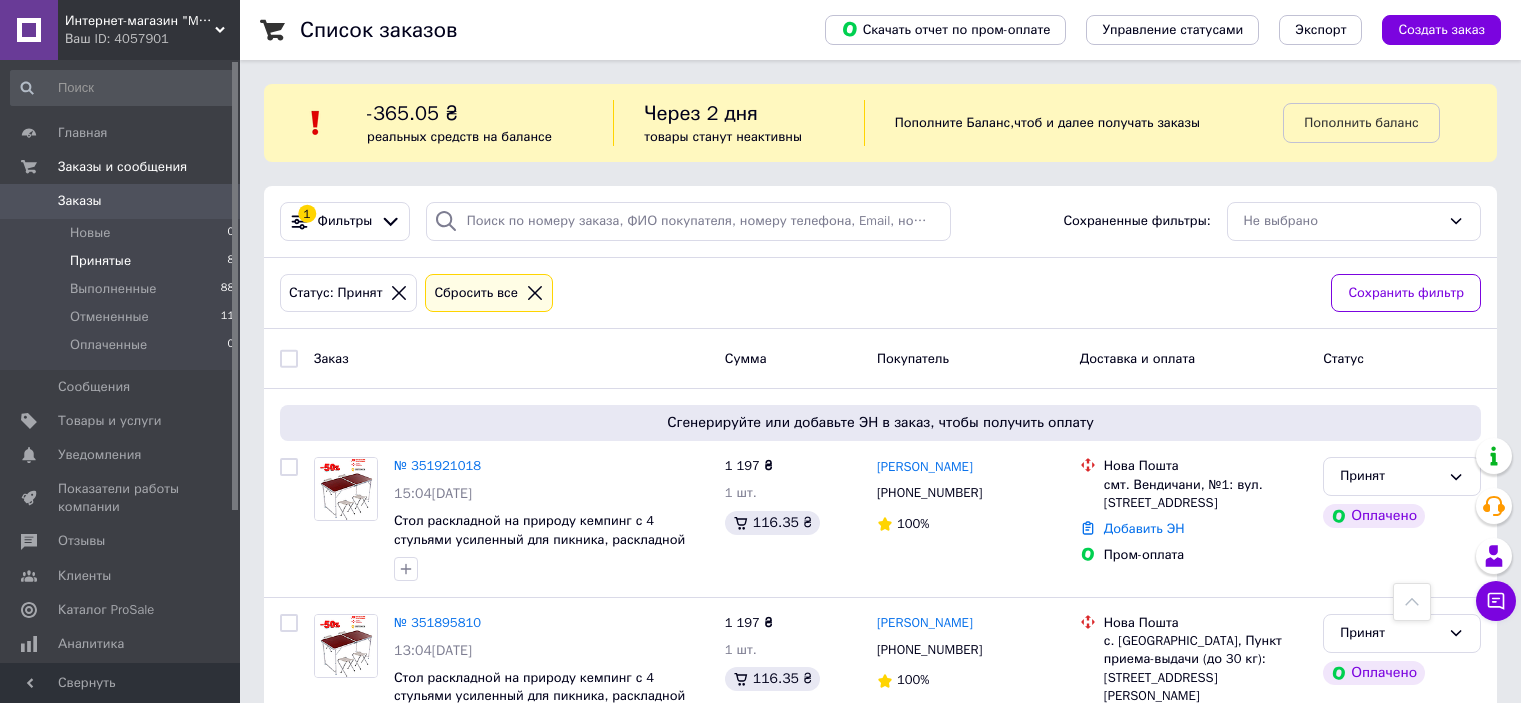 scroll, scrollTop: 725, scrollLeft: 0, axis: vertical 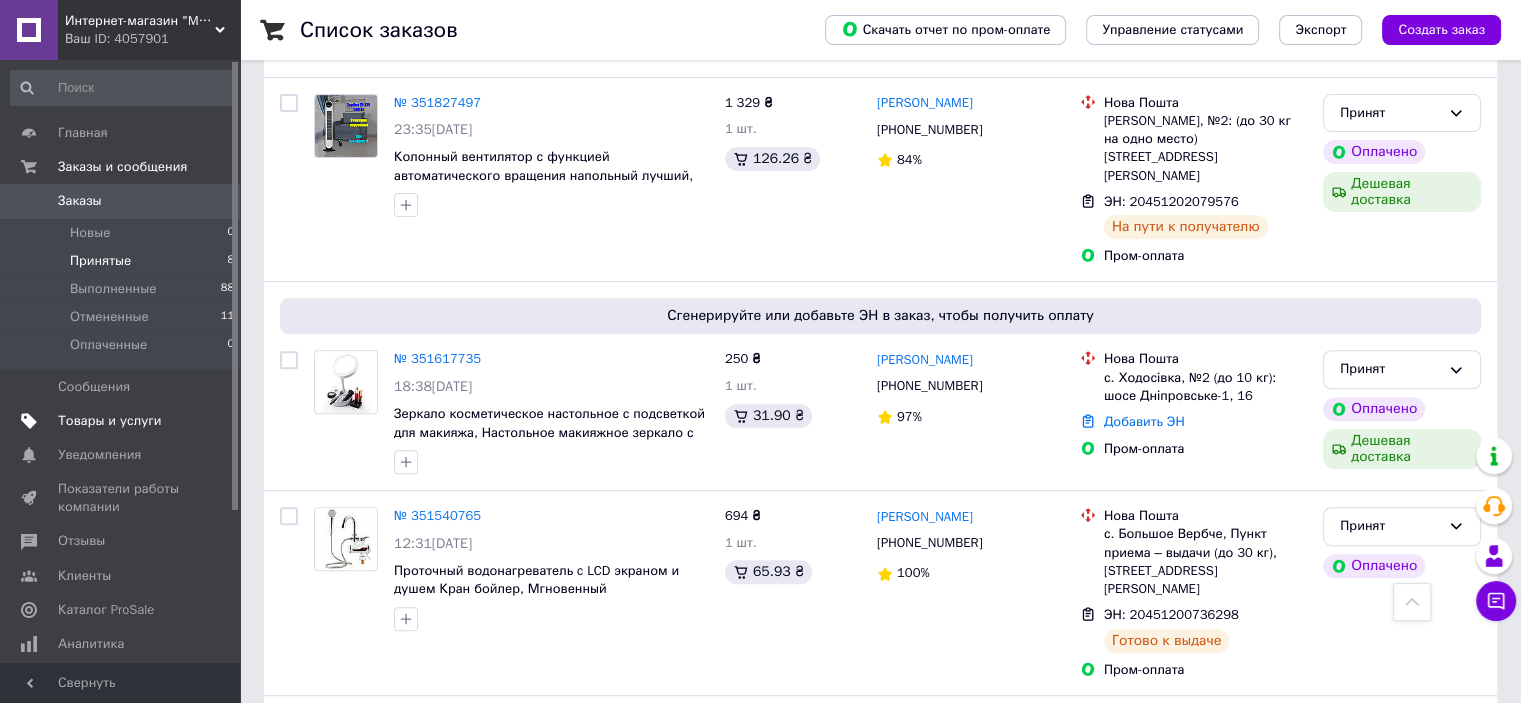 click on "Товары и услуги" at bounding box center (110, 421) 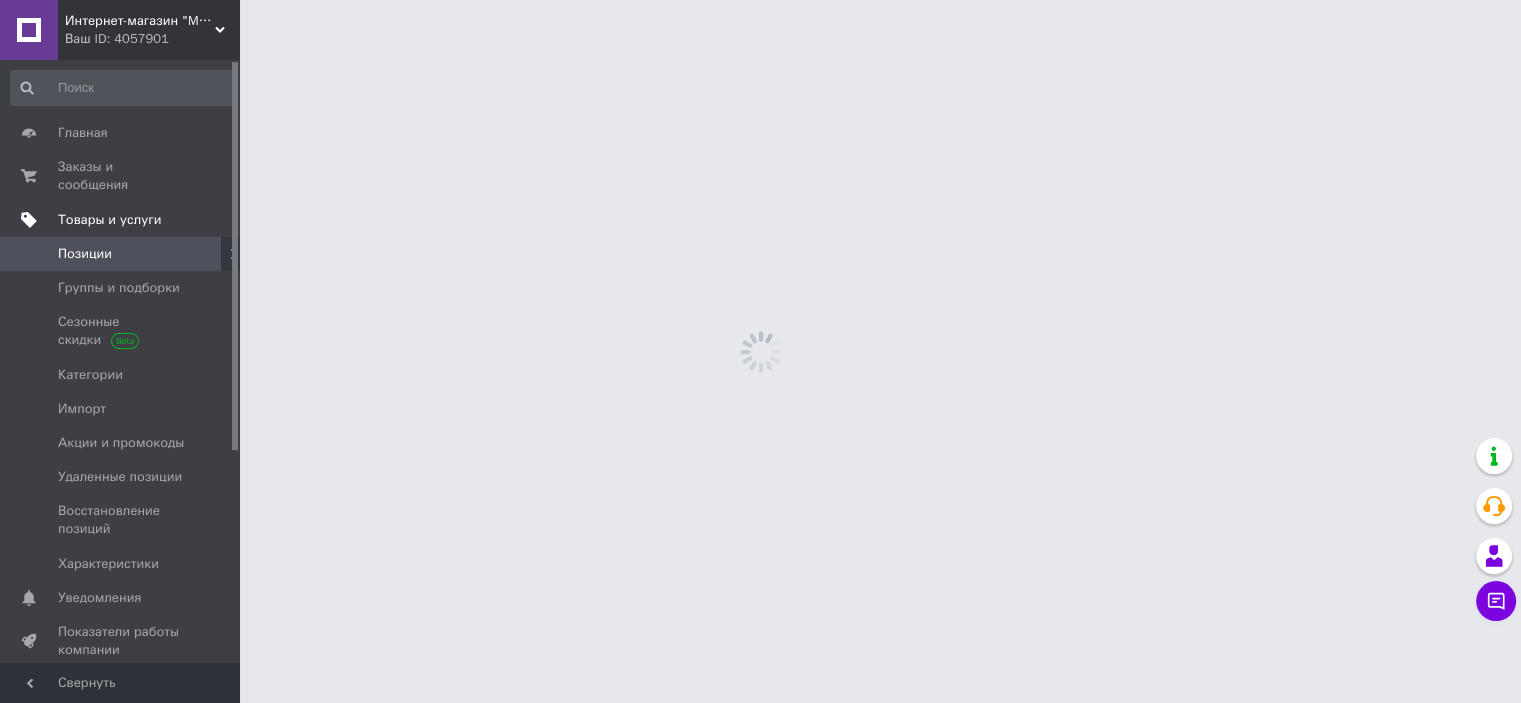 scroll, scrollTop: 0, scrollLeft: 0, axis: both 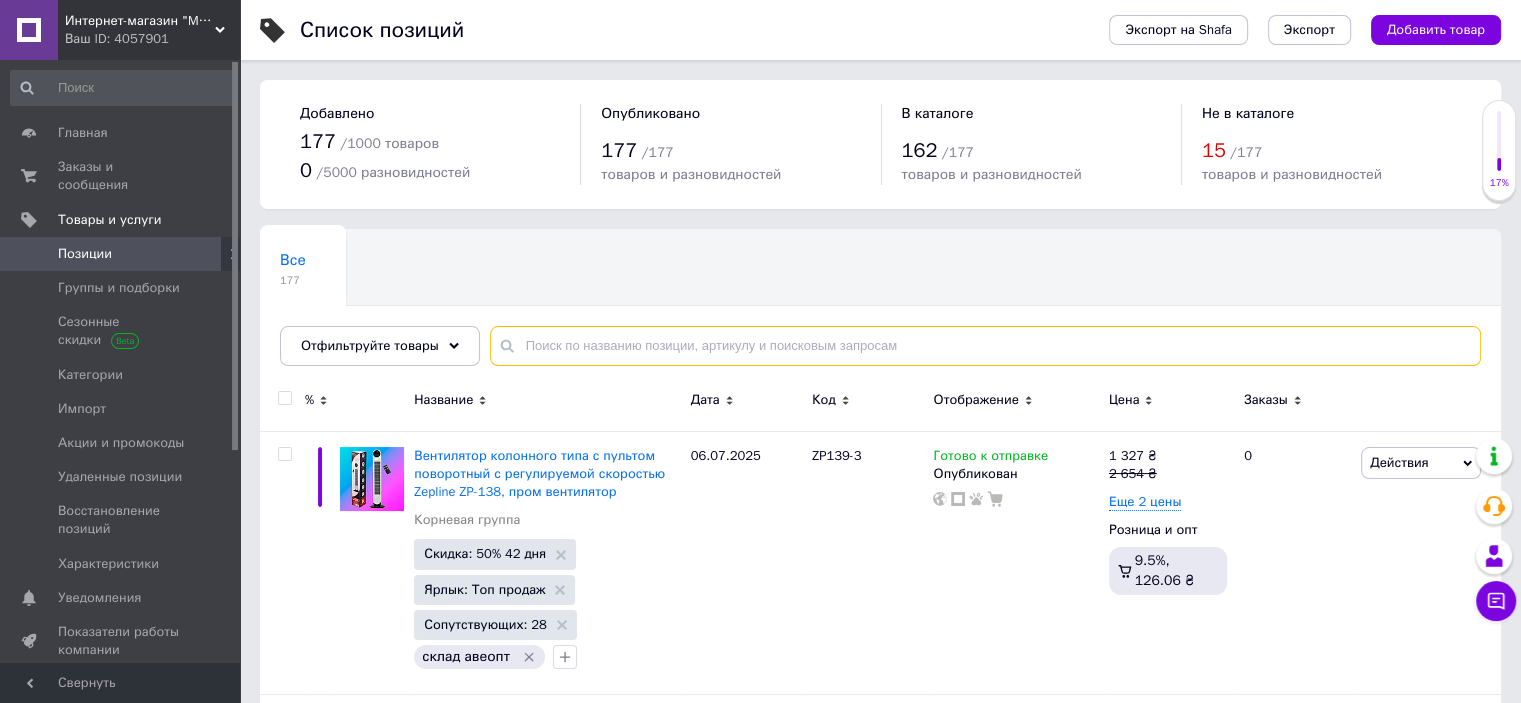 click at bounding box center (985, 346) 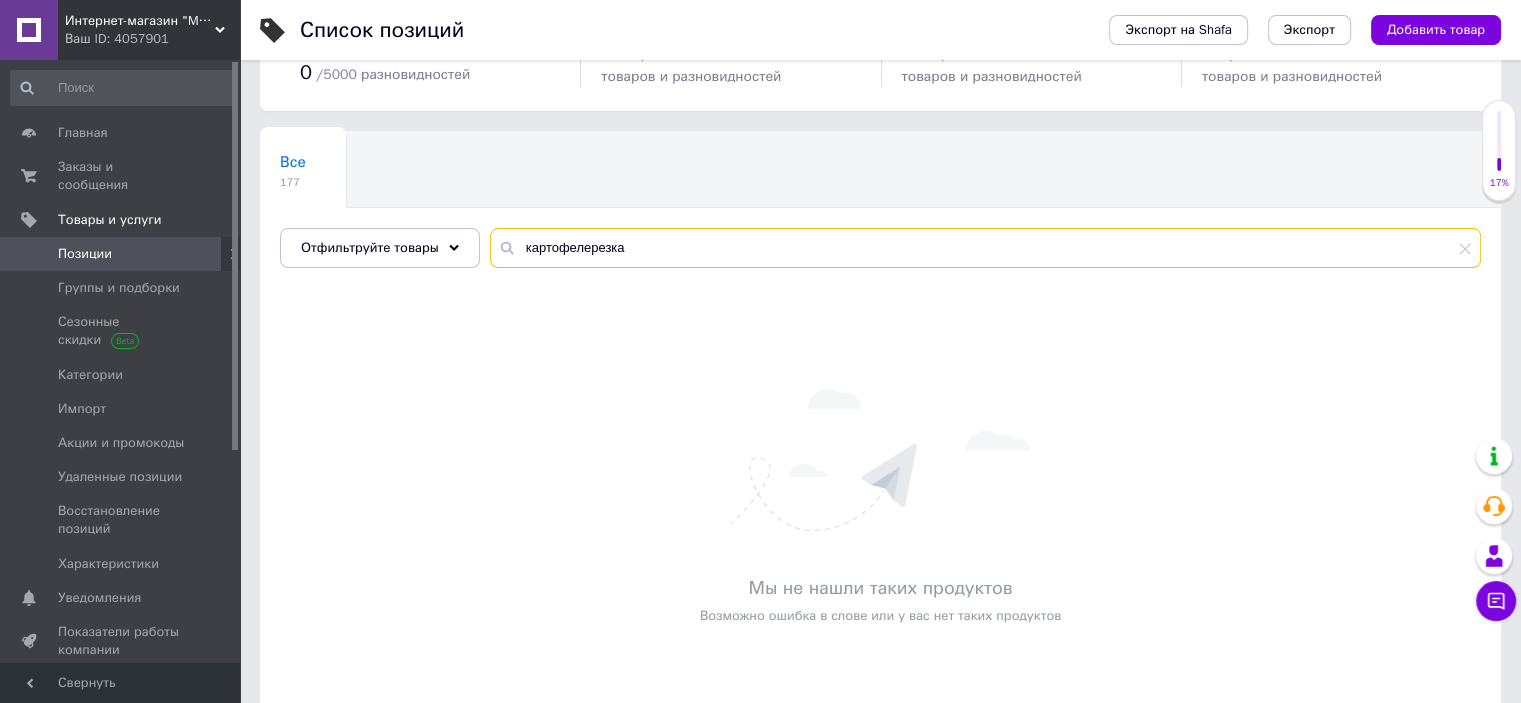 scroll, scrollTop: 0, scrollLeft: 0, axis: both 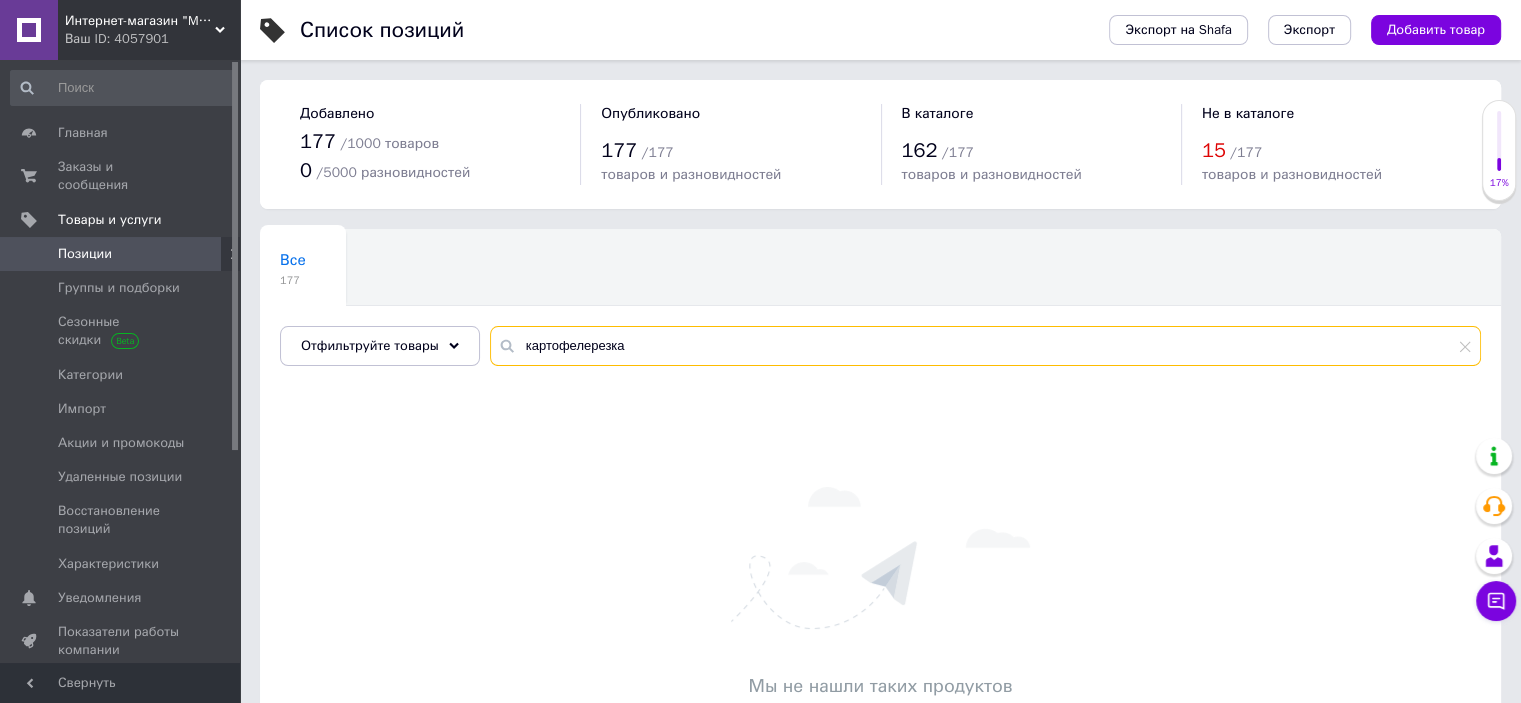 drag, startPoint x: 660, startPoint y: 350, endPoint x: 532, endPoint y: 349, distance: 128.0039 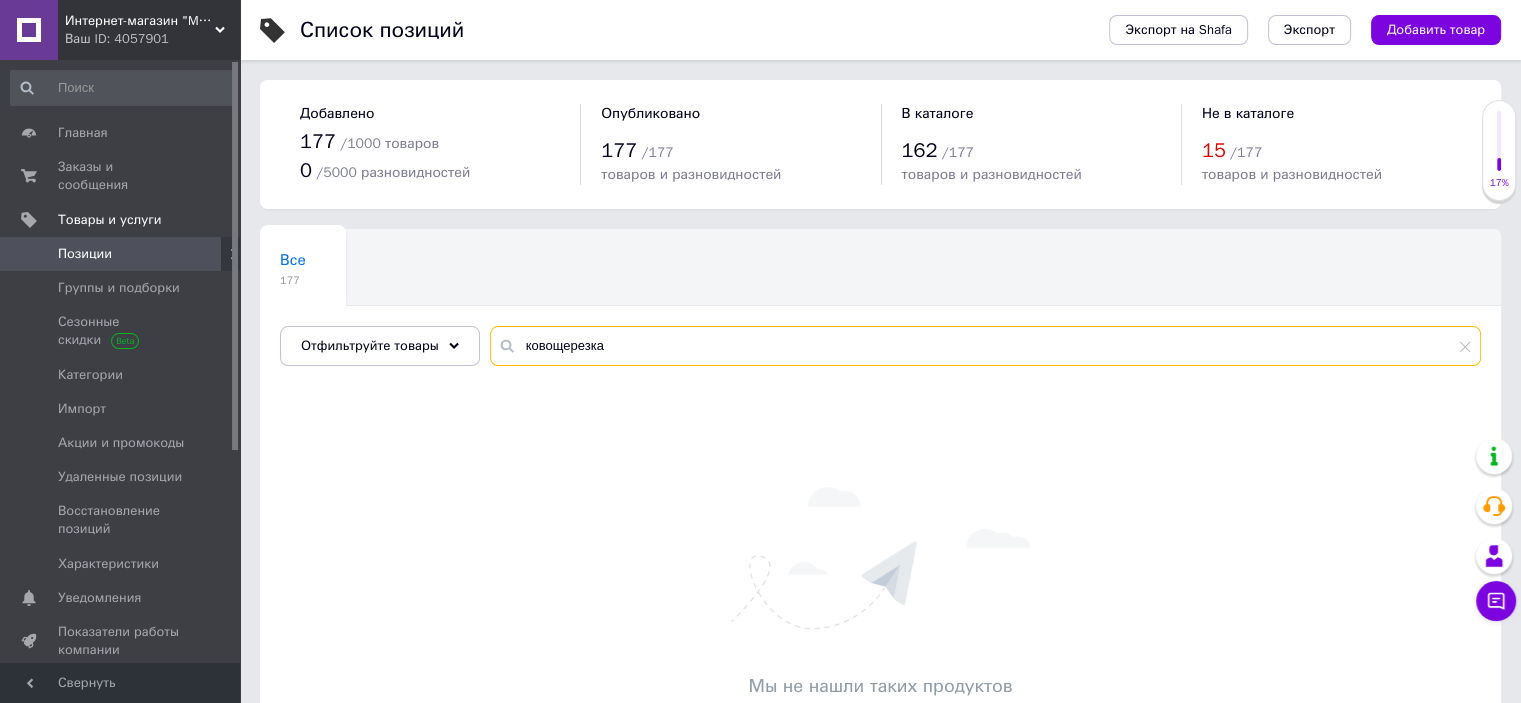 drag, startPoint x: 621, startPoint y: 342, endPoint x: 511, endPoint y: 329, distance: 110.76552 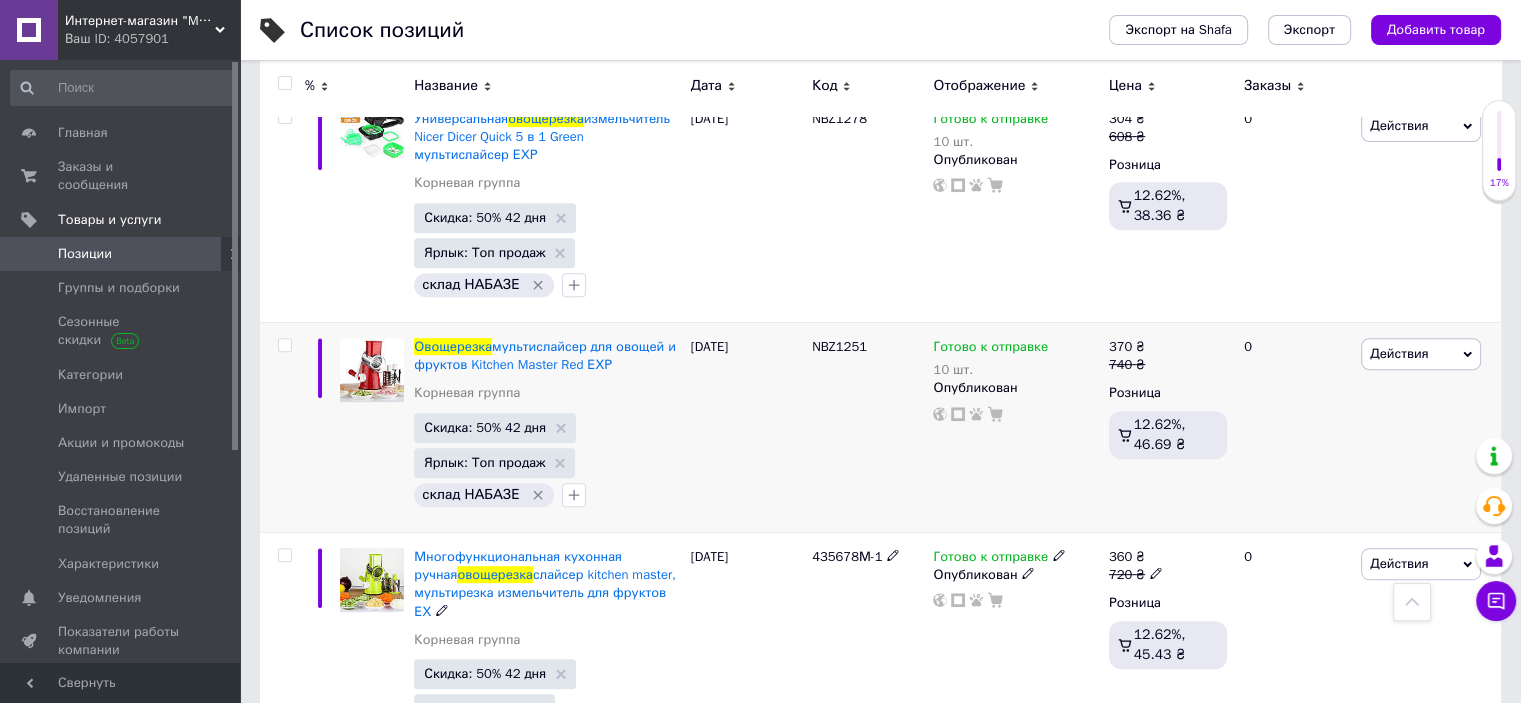 scroll, scrollTop: 792, scrollLeft: 0, axis: vertical 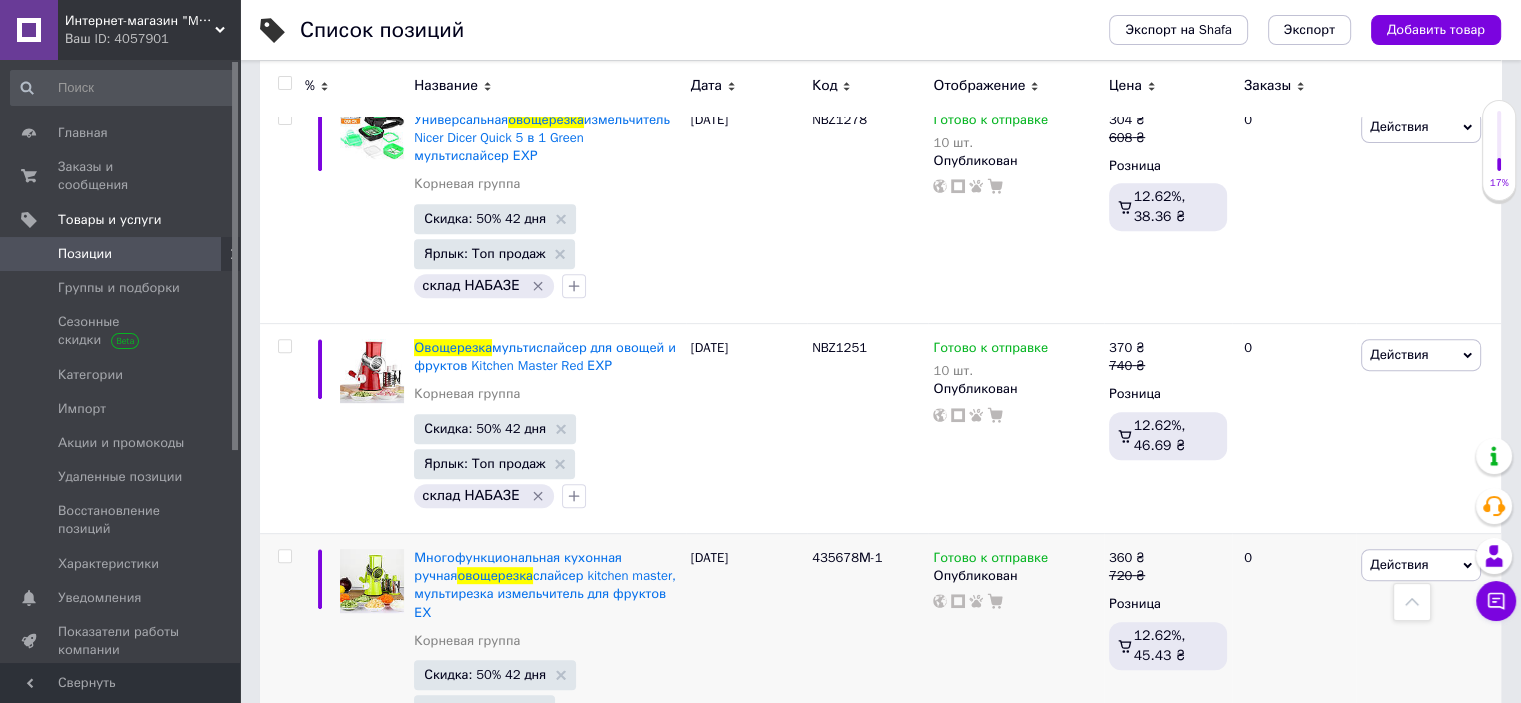 type on "овощерезка" 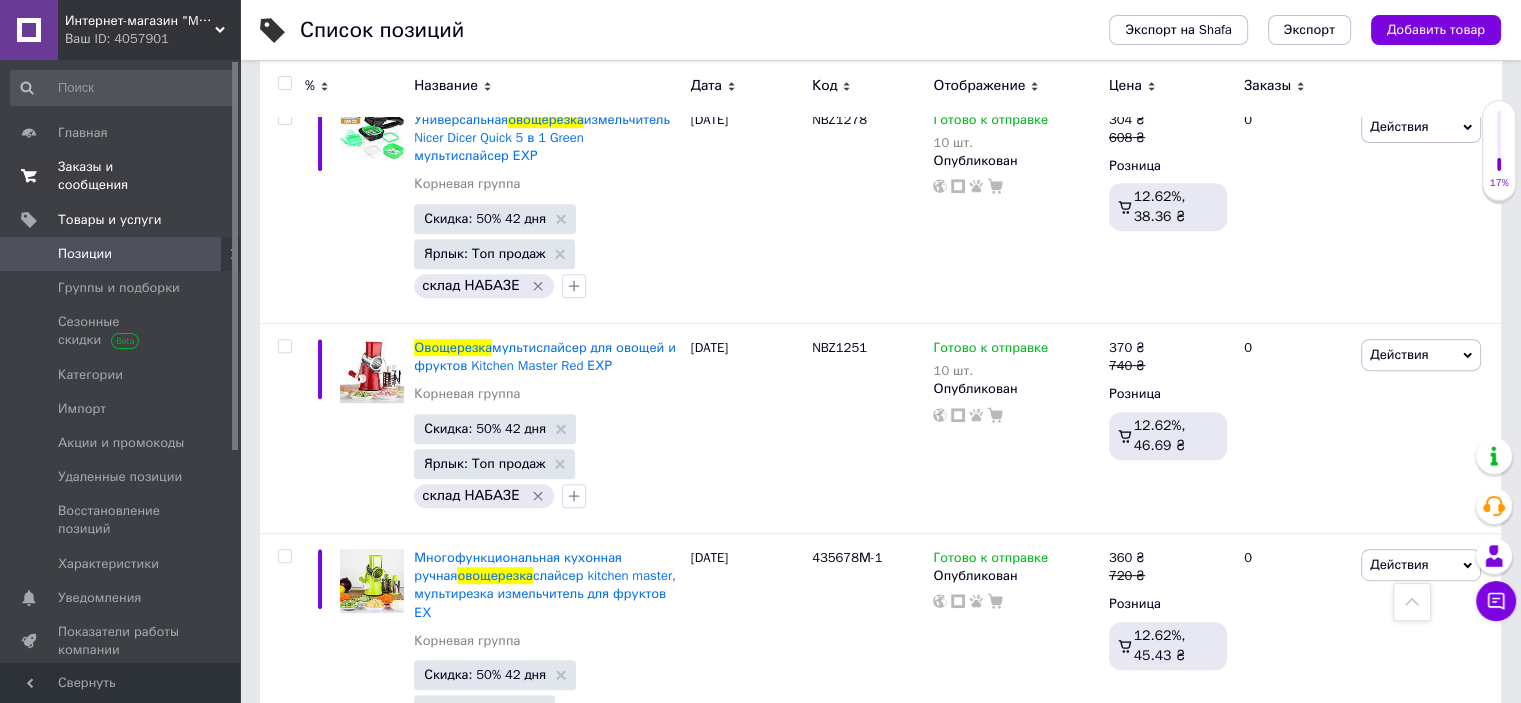 click on "Заказы и сообщения" at bounding box center (121, 176) 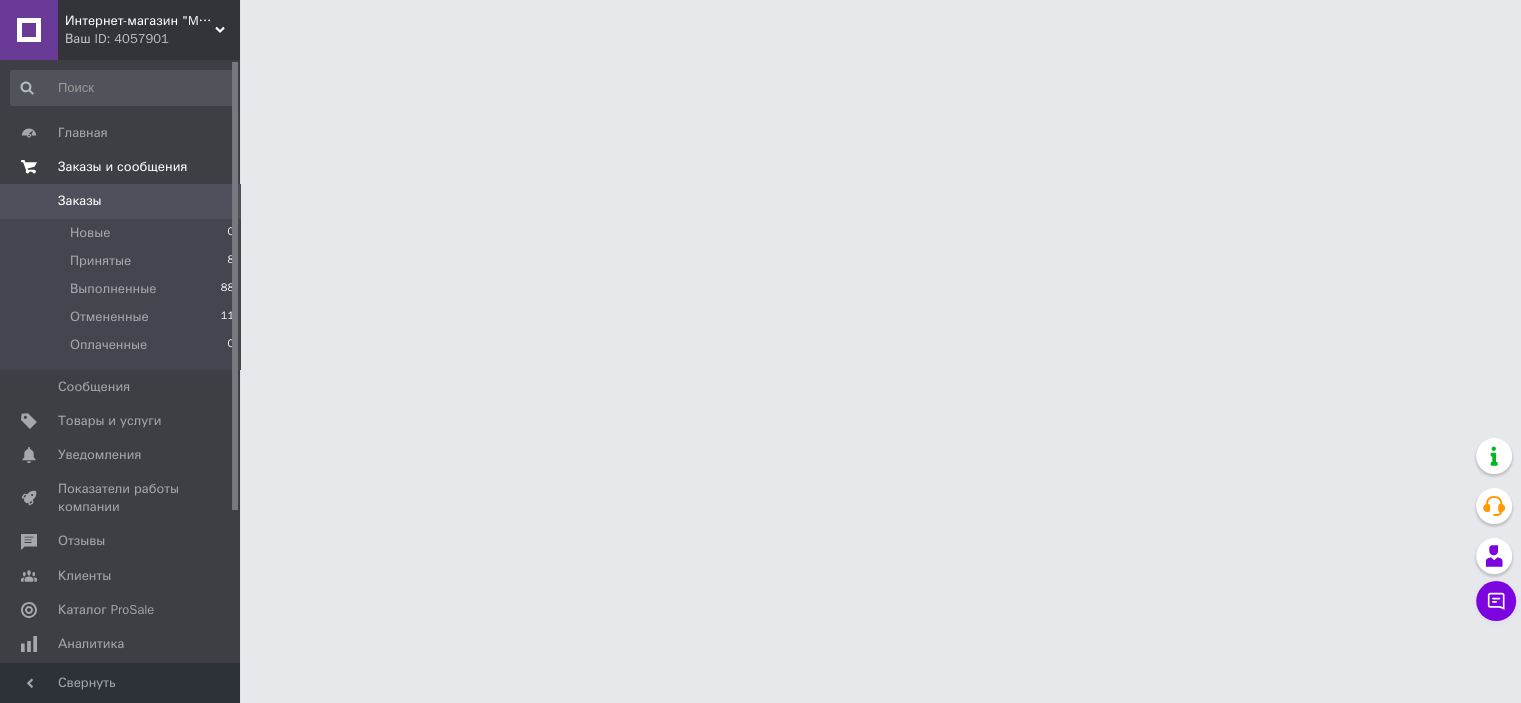 scroll, scrollTop: 0, scrollLeft: 0, axis: both 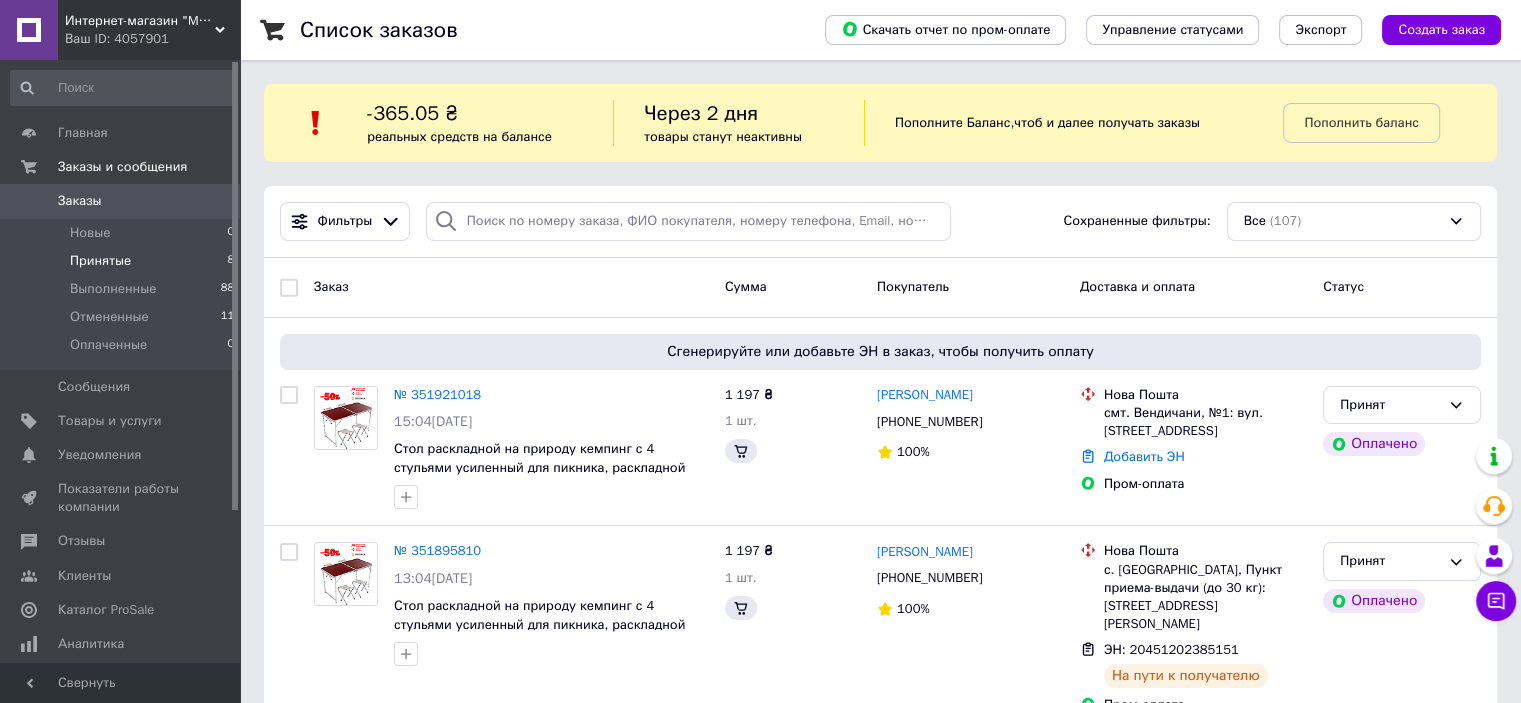 click on "Принятые" at bounding box center [100, 261] 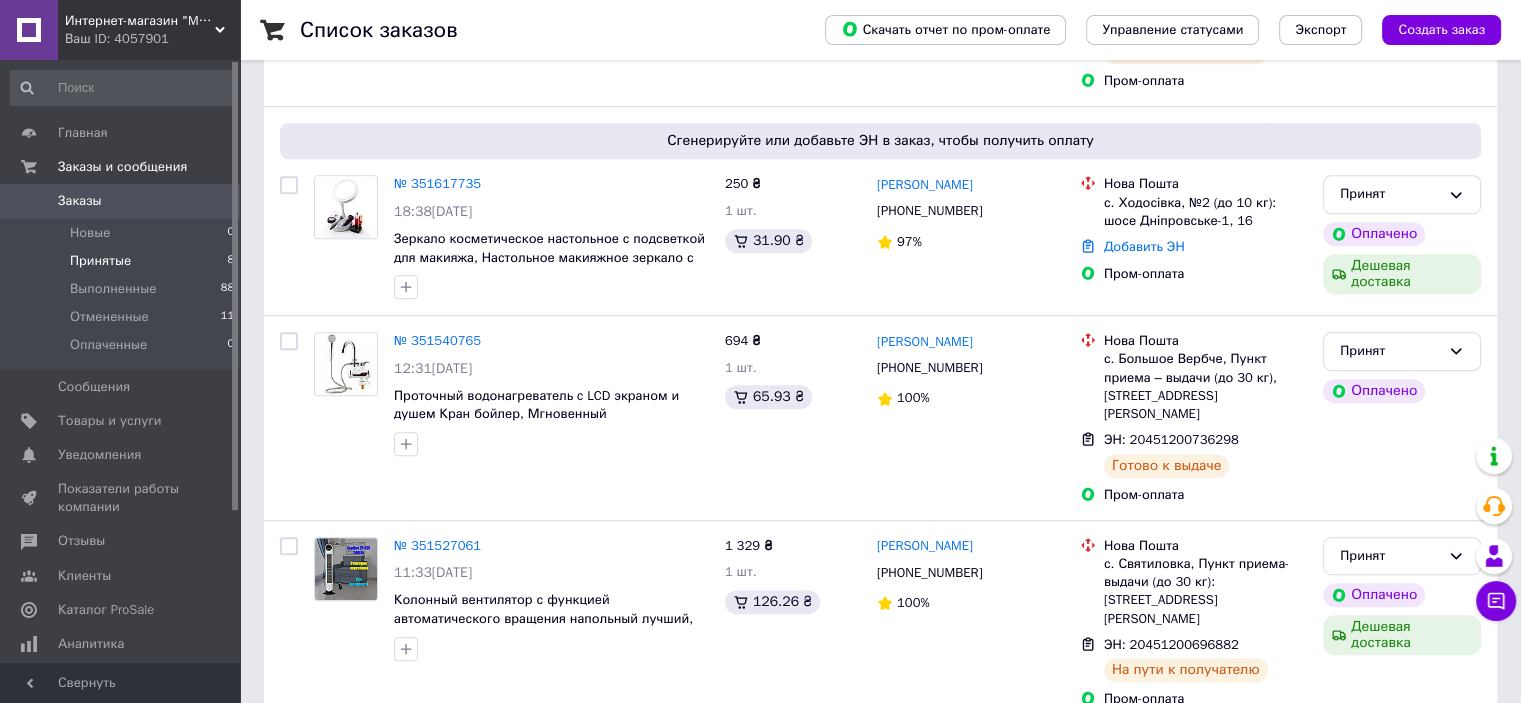 scroll, scrollTop: 1225, scrollLeft: 0, axis: vertical 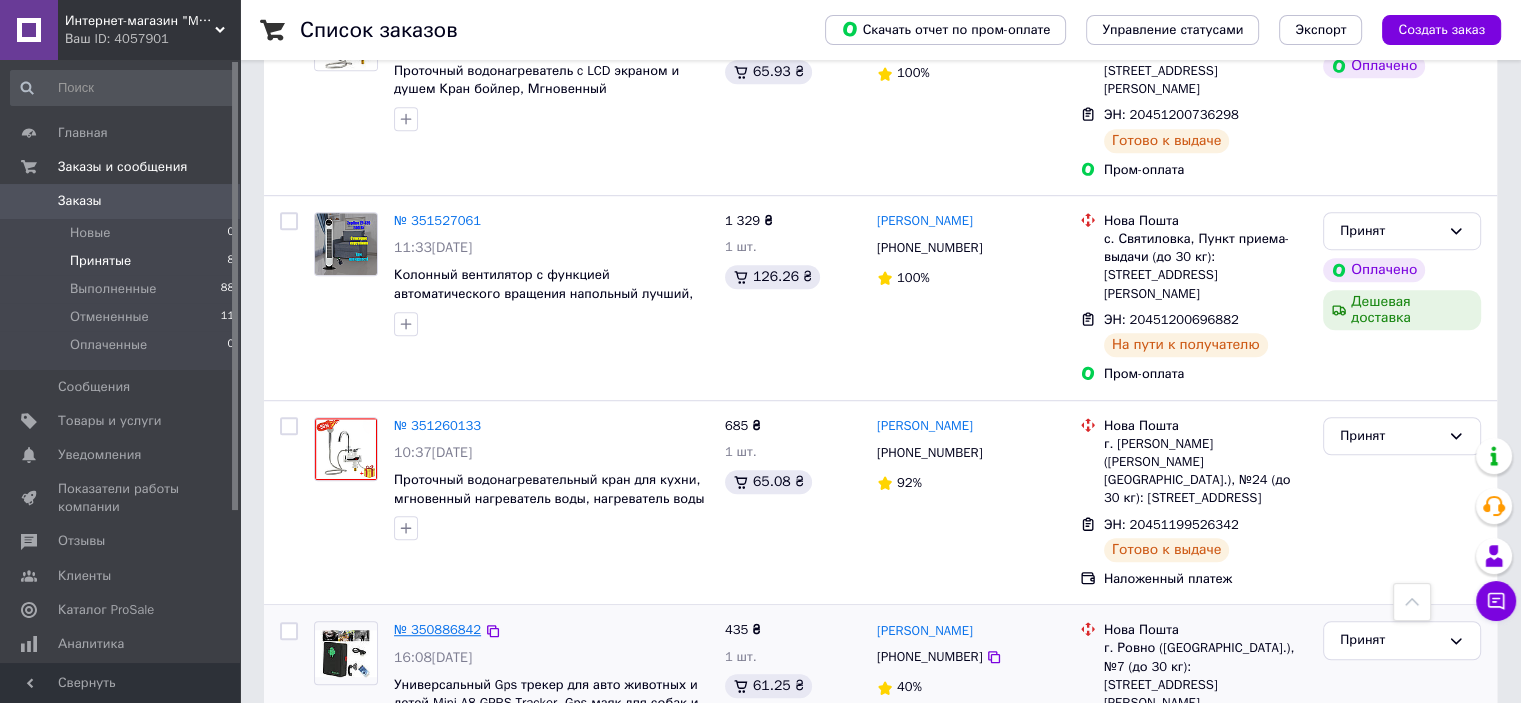 click on "№ 350886842" at bounding box center [437, 629] 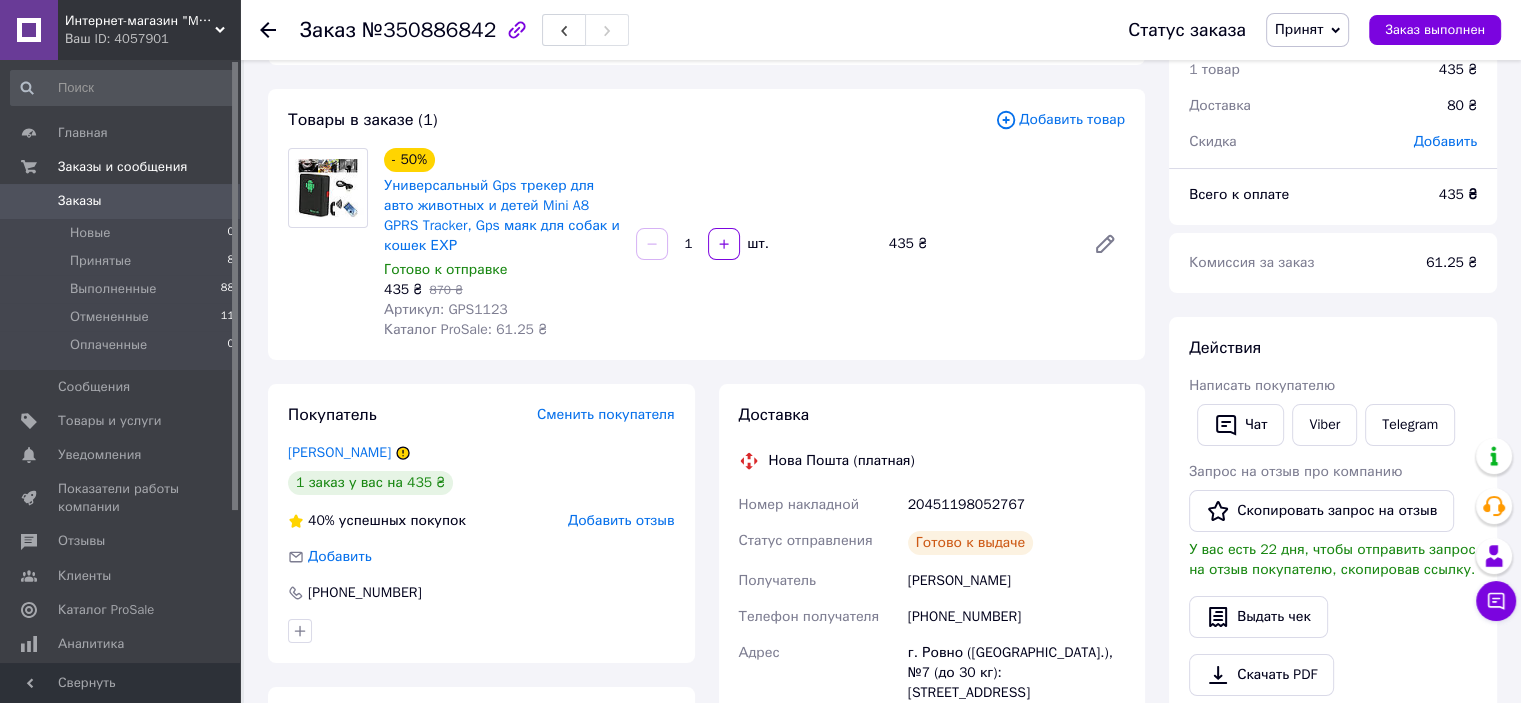 scroll, scrollTop: 81, scrollLeft: 0, axis: vertical 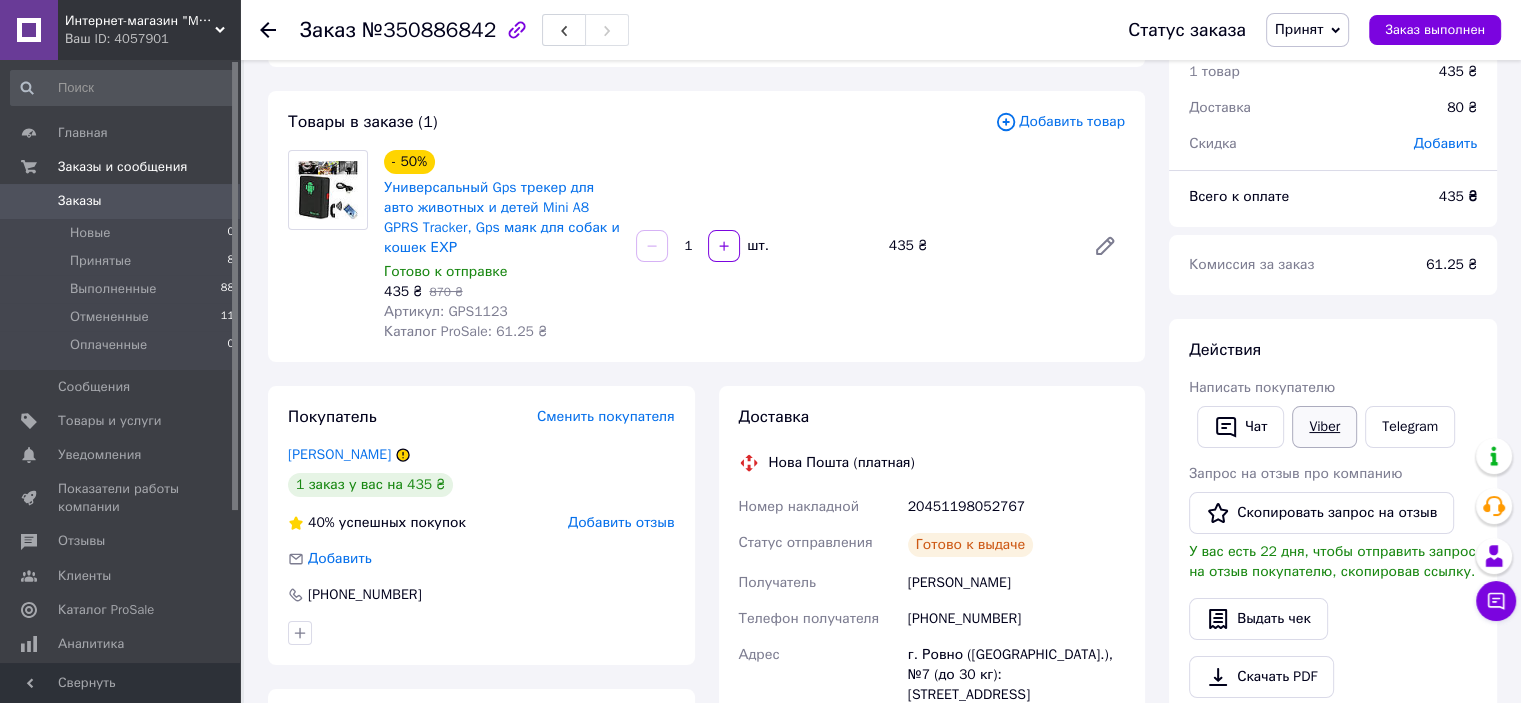 drag, startPoint x: 1317, startPoint y: 399, endPoint x: 1324, endPoint y: 422, distance: 24.04163 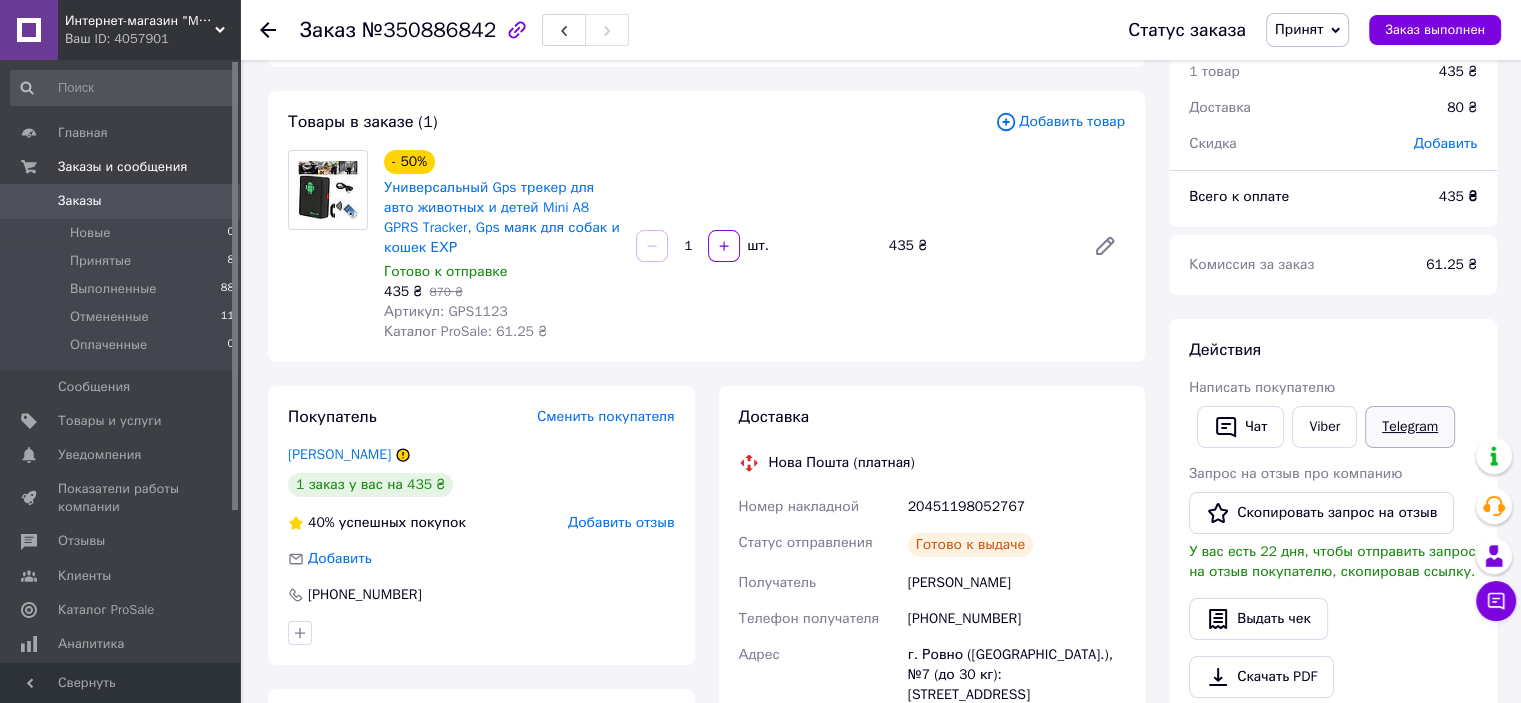 click on "Telegram" at bounding box center (1410, 427) 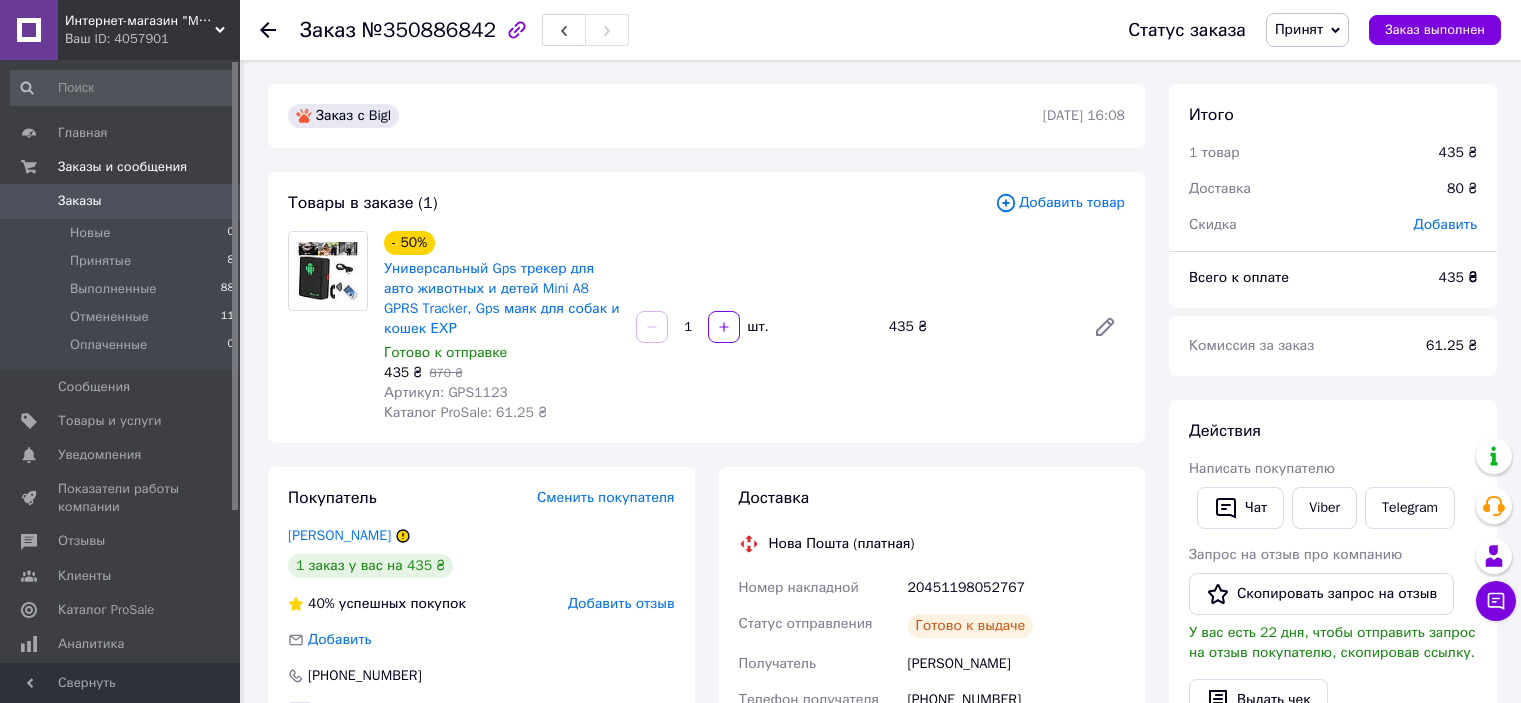 scroll, scrollTop: 81, scrollLeft: 0, axis: vertical 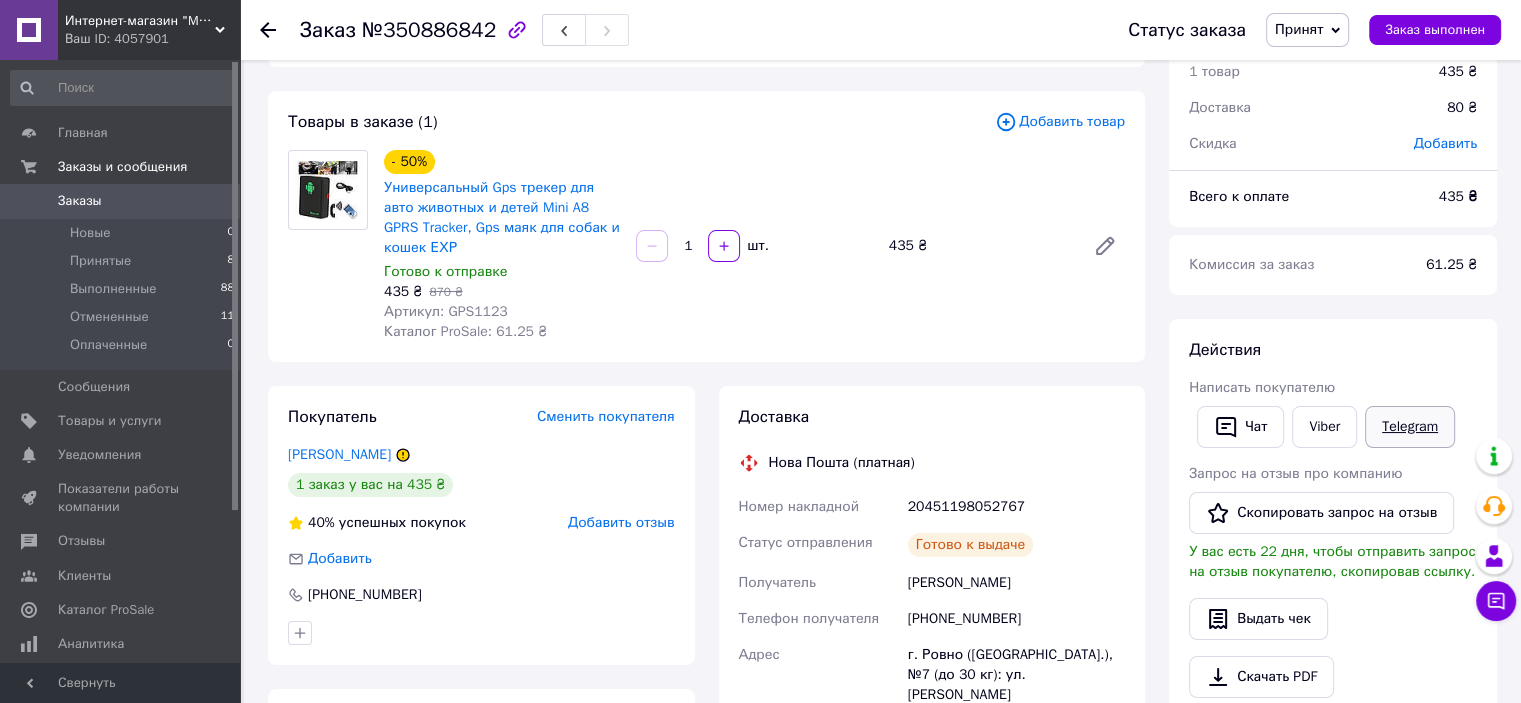 click on "Telegram" at bounding box center [1410, 427] 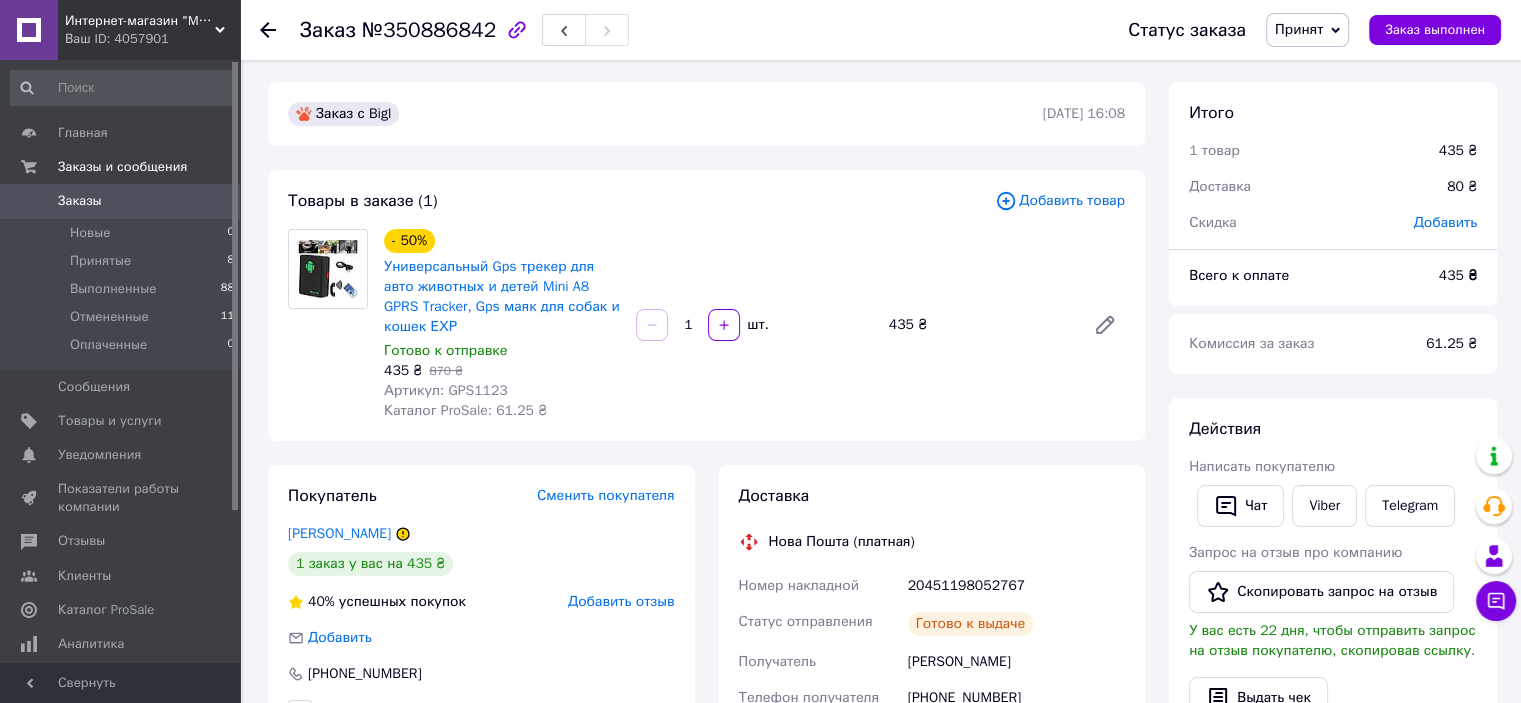 scroll, scrollTop: 0, scrollLeft: 0, axis: both 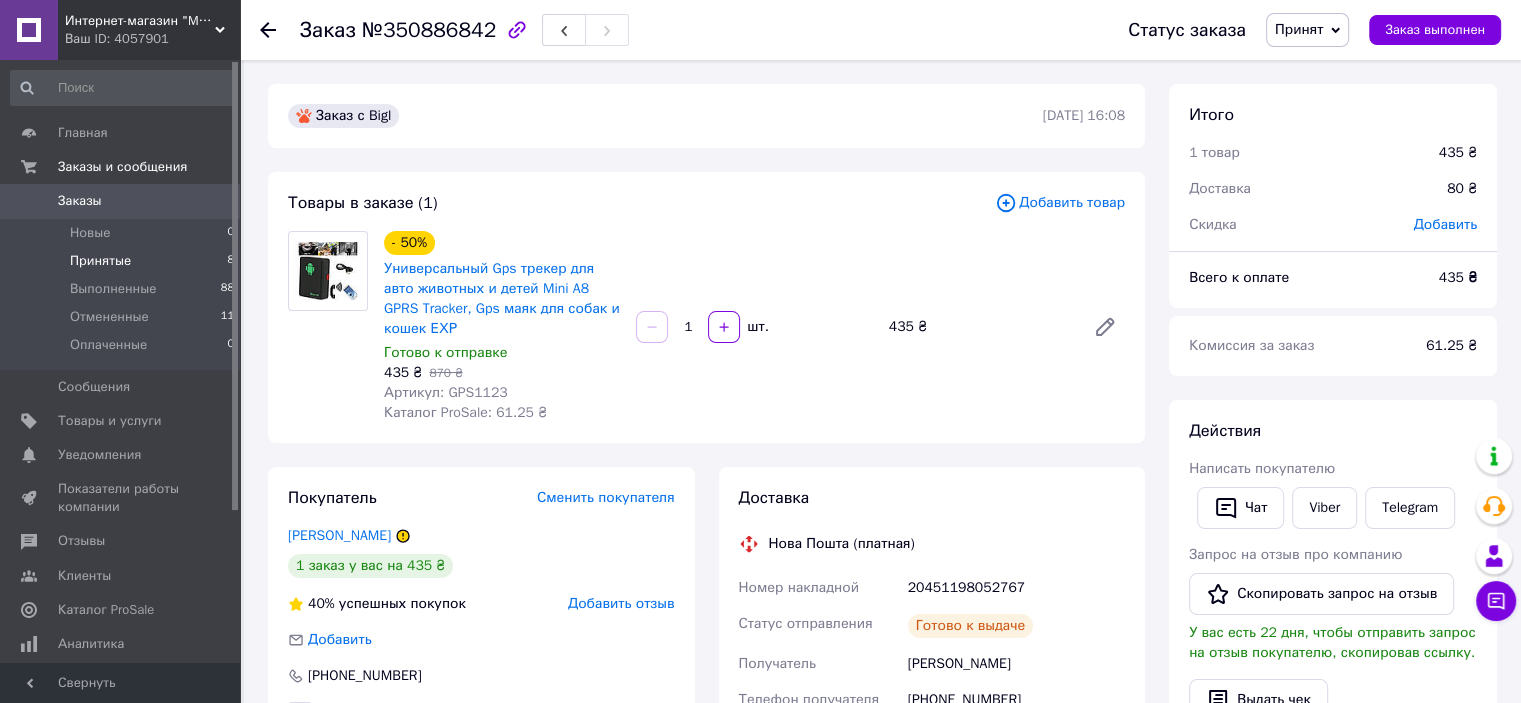 click on "Принятые" at bounding box center (100, 261) 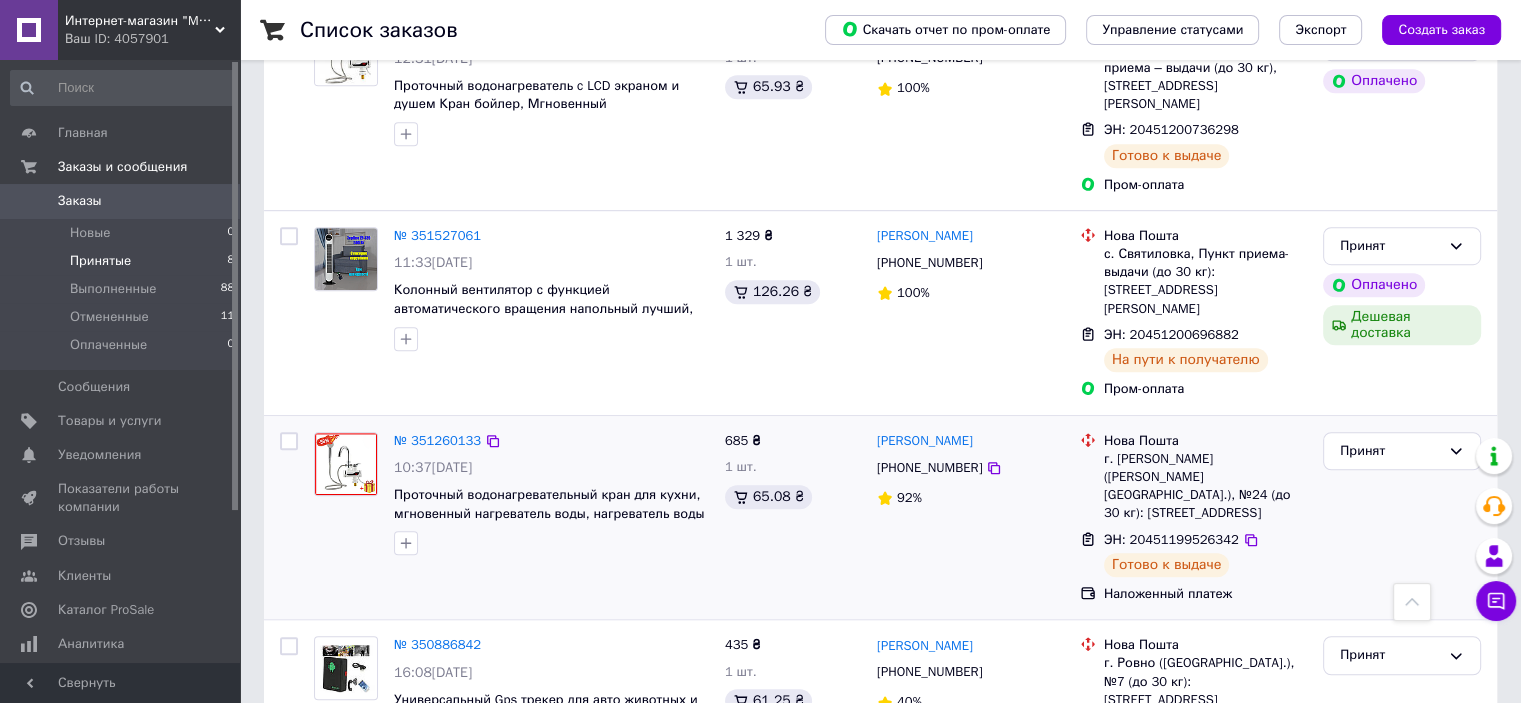 scroll, scrollTop: 1225, scrollLeft: 0, axis: vertical 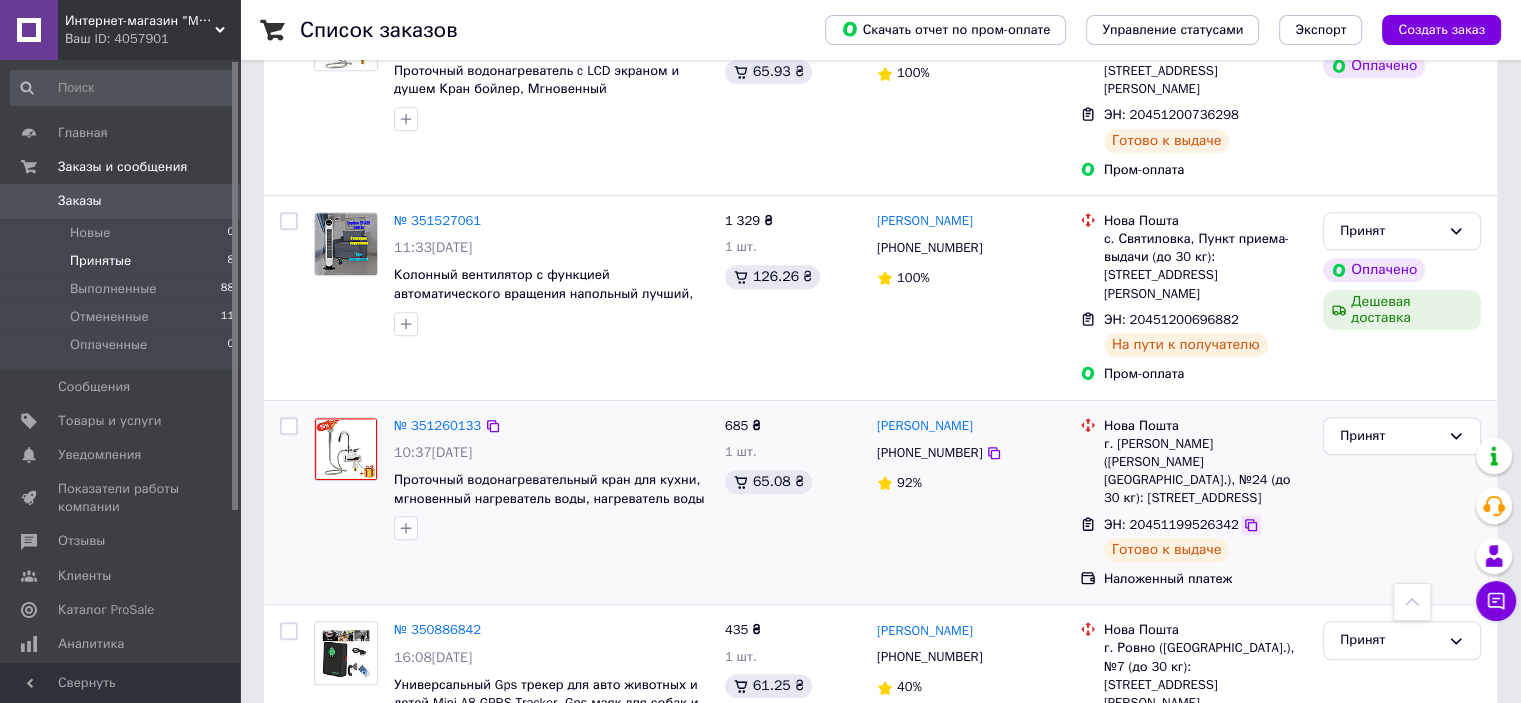 click 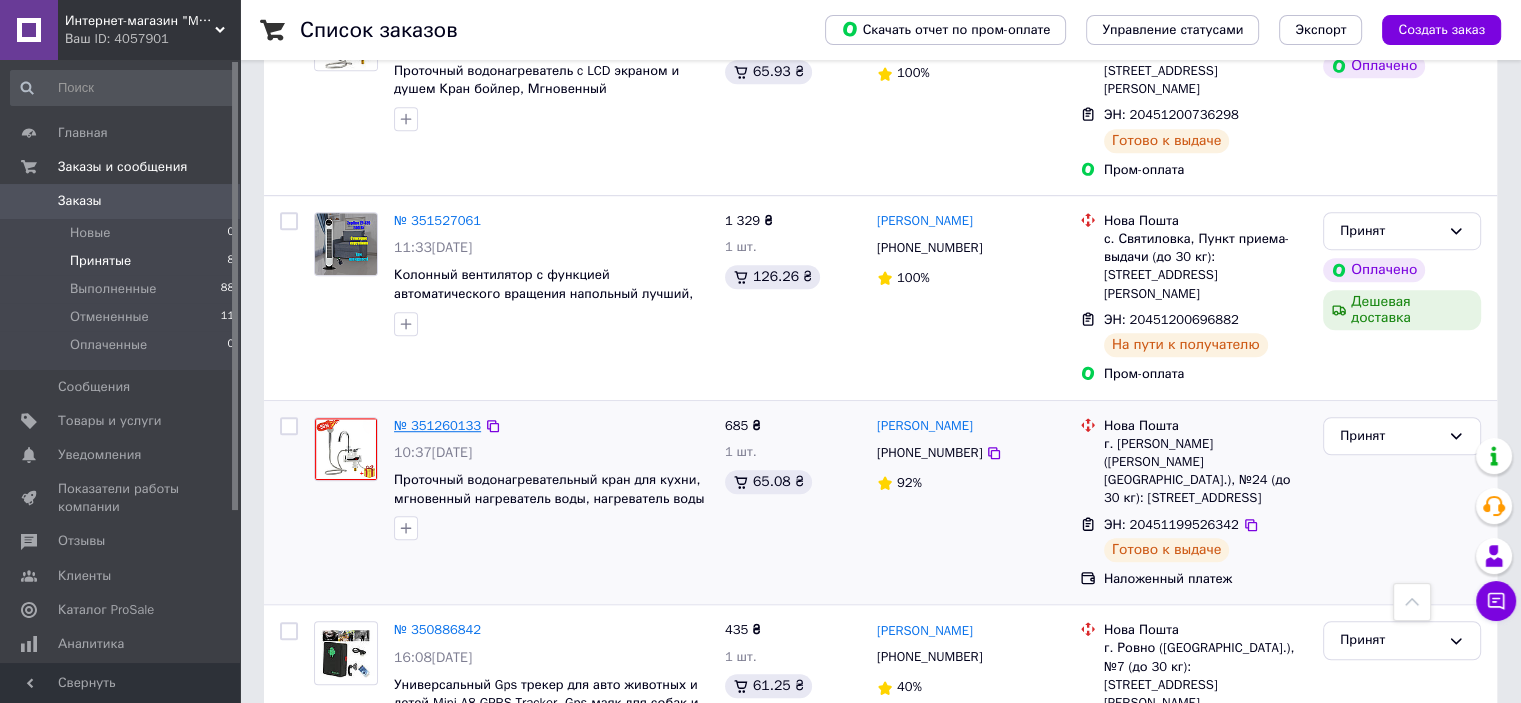 click on "№ 351260133" at bounding box center [437, 425] 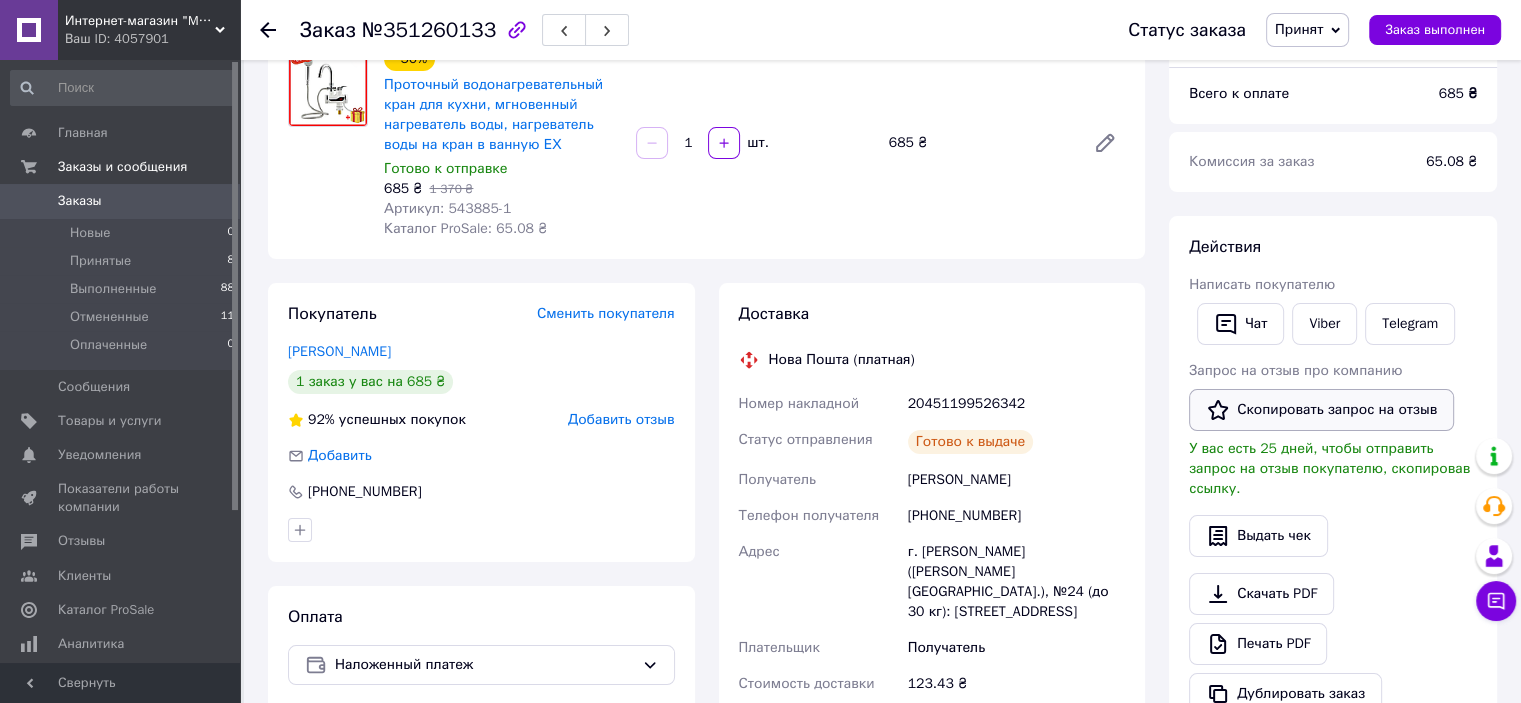 scroll, scrollTop: 181, scrollLeft: 0, axis: vertical 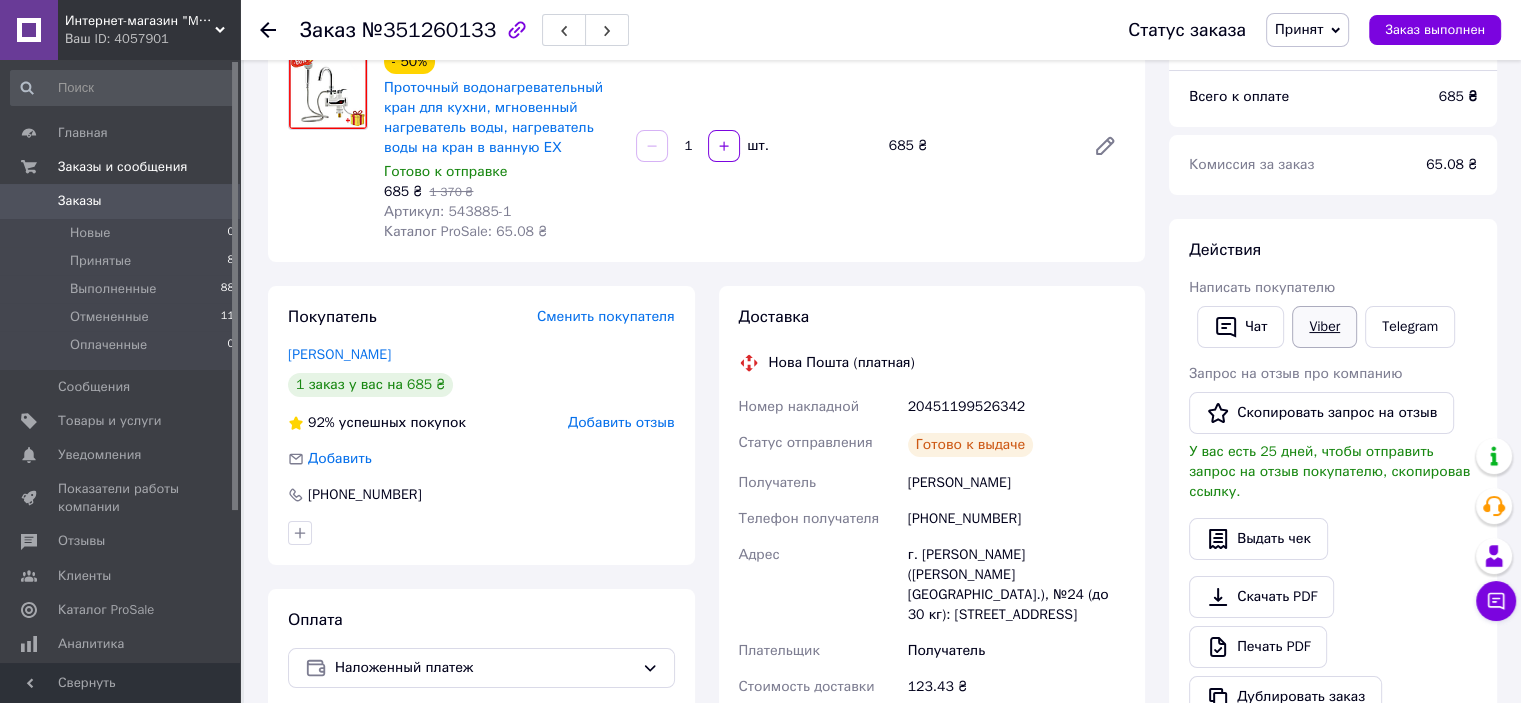 click on "Viber" at bounding box center (1324, 327) 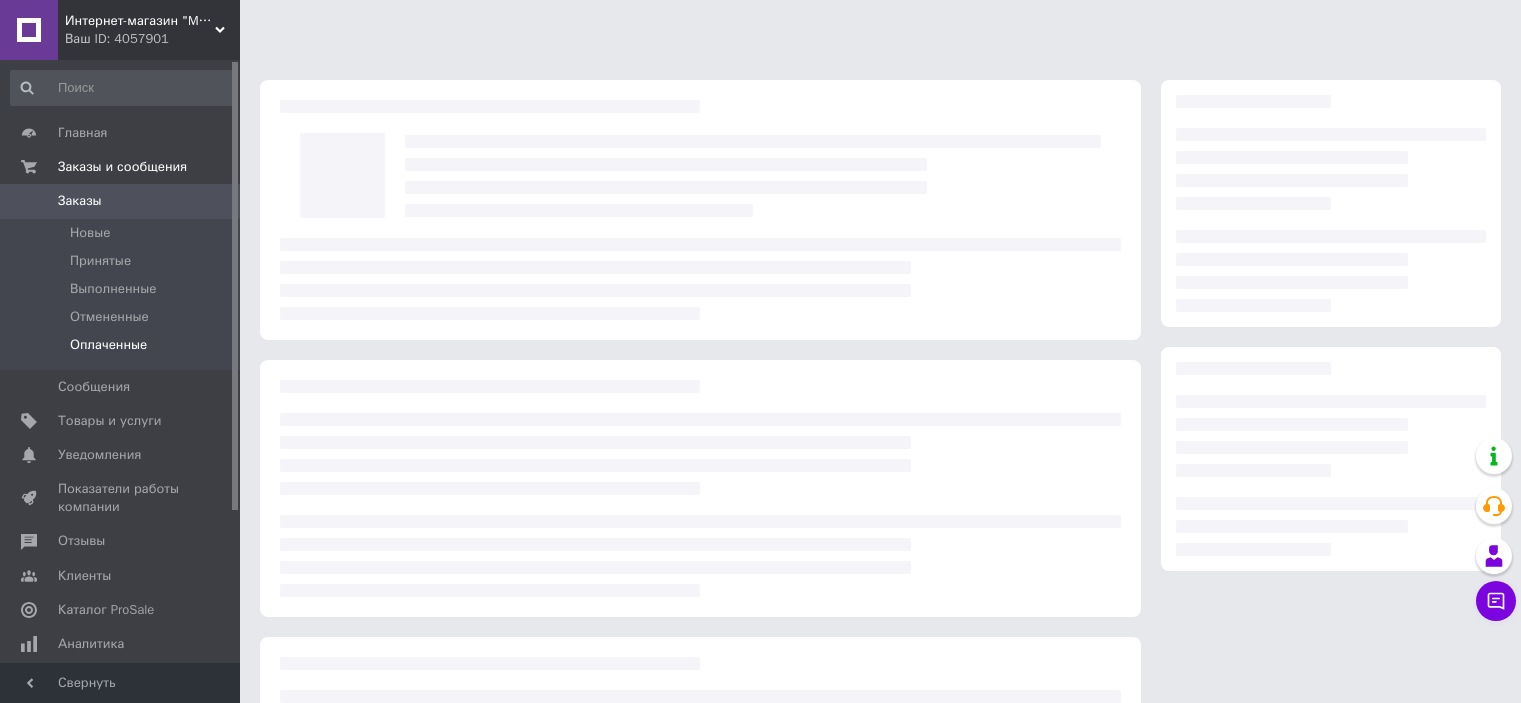scroll, scrollTop: 181, scrollLeft: 0, axis: vertical 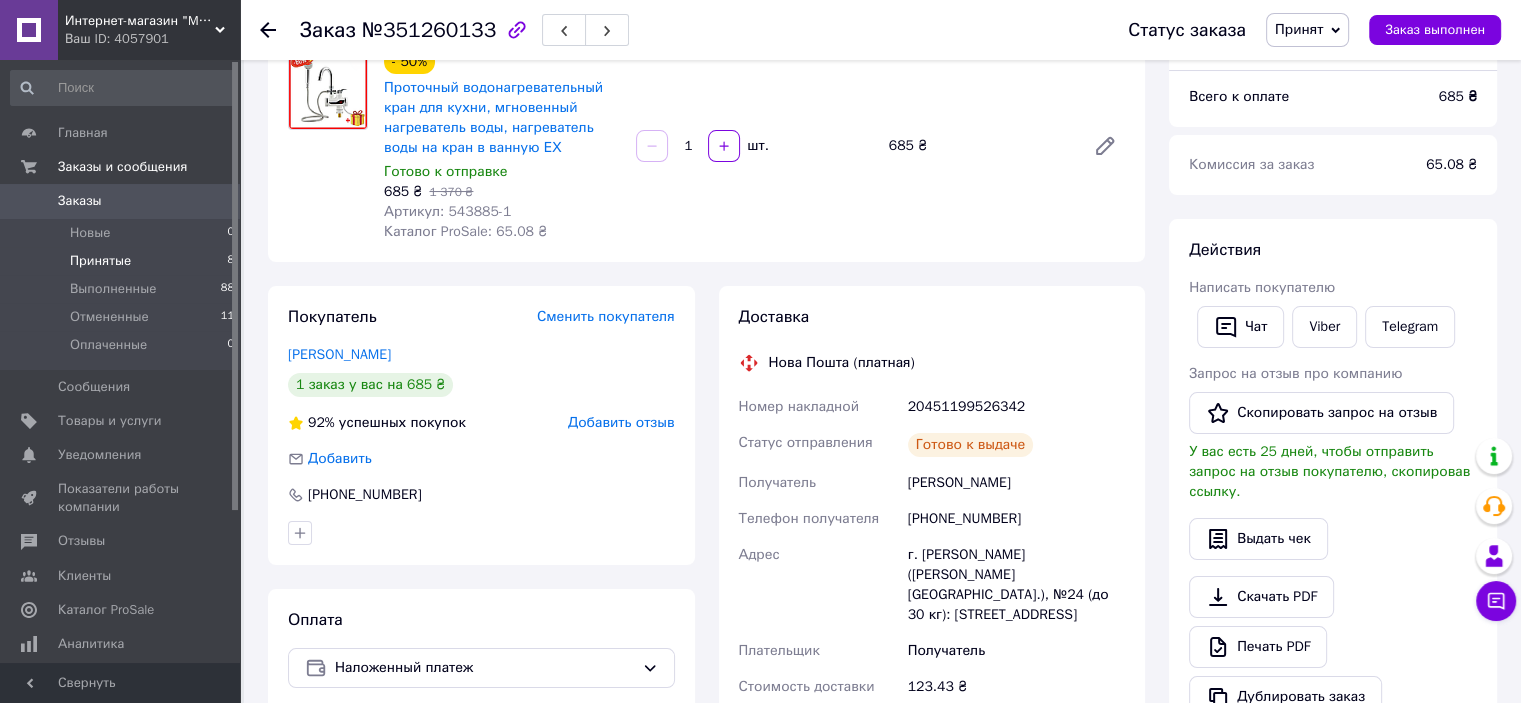 click on "Принятые 8" at bounding box center [123, 261] 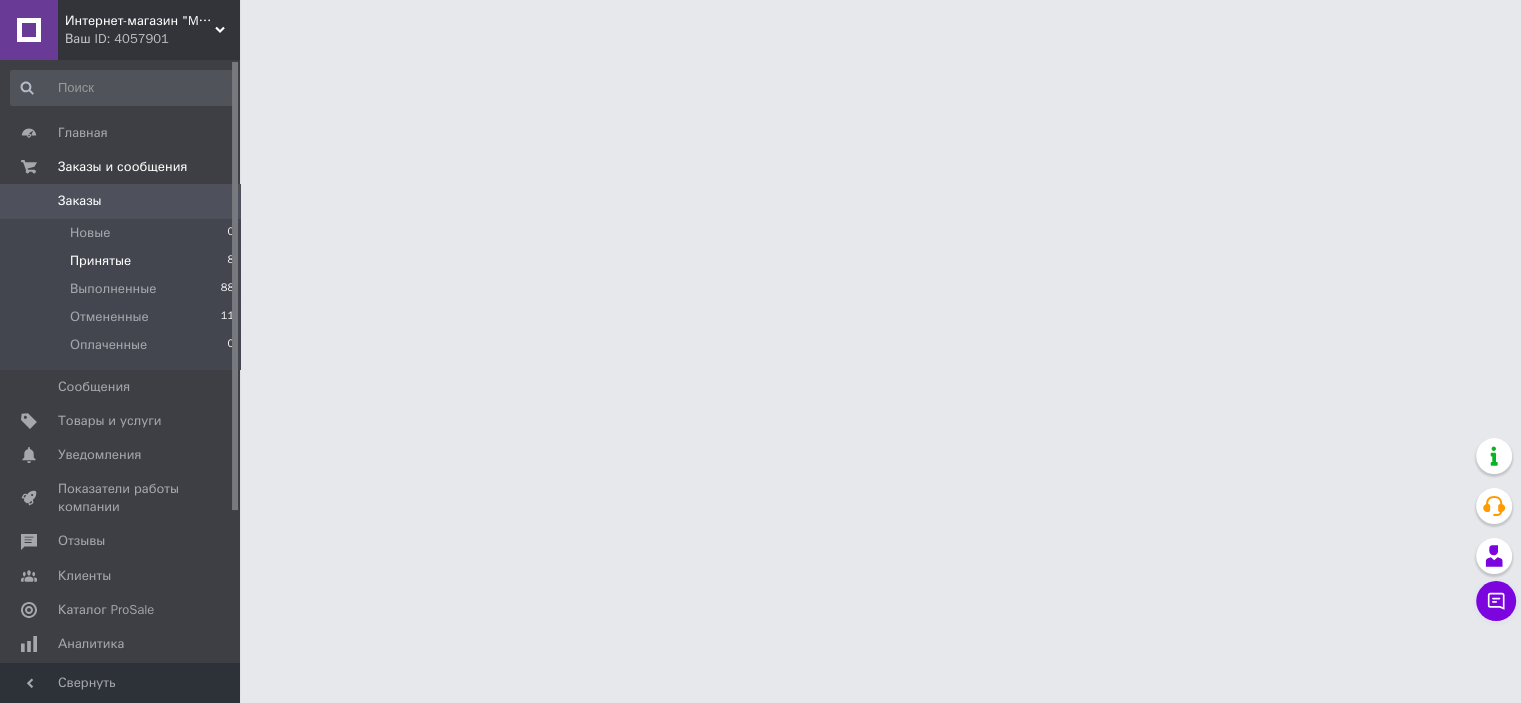 scroll, scrollTop: 0, scrollLeft: 0, axis: both 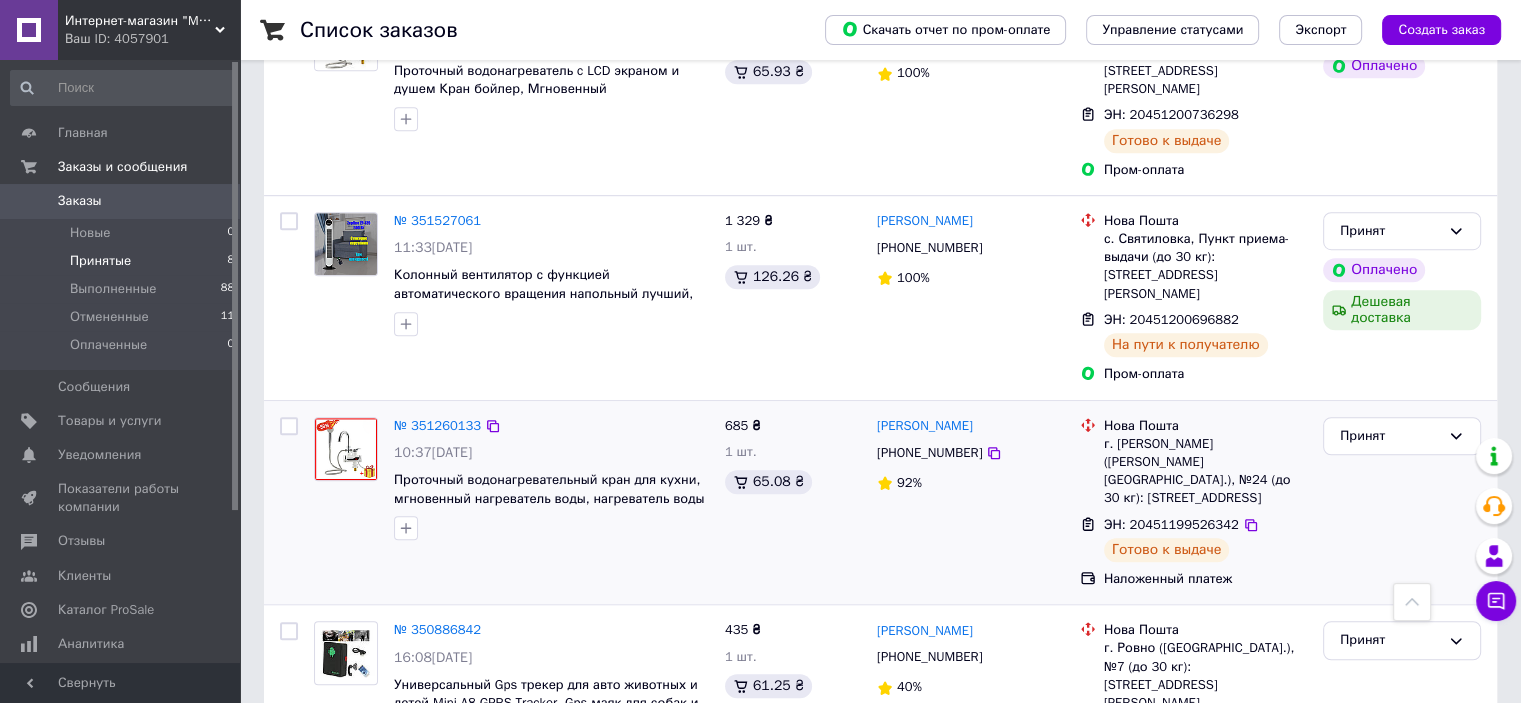 click on "Принят" at bounding box center (1402, 503) 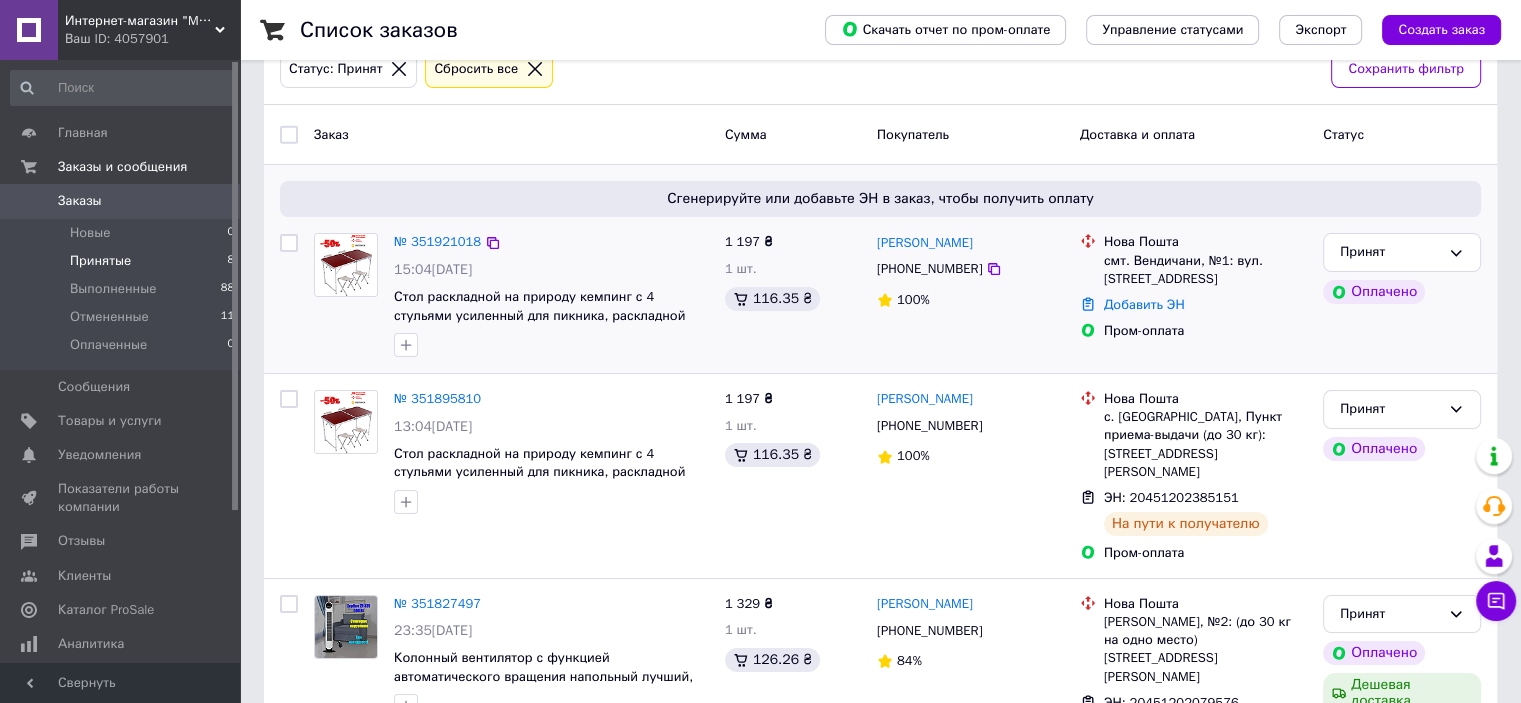 scroll, scrollTop: 100, scrollLeft: 0, axis: vertical 